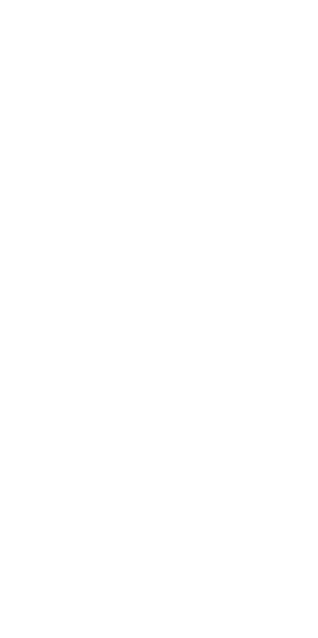 scroll, scrollTop: 0, scrollLeft: 0, axis: both 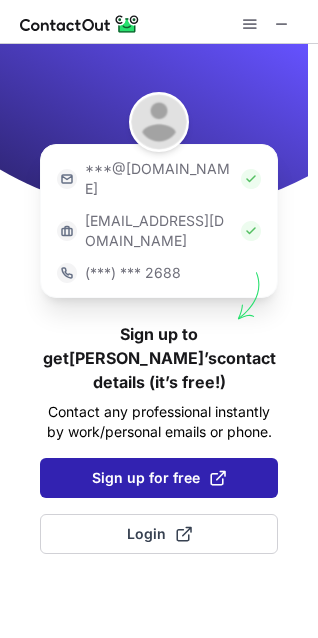 click on "Sign up for free" at bounding box center [159, 478] 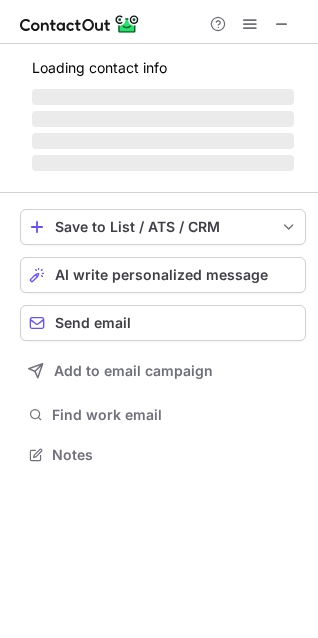 scroll, scrollTop: 10, scrollLeft: 10, axis: both 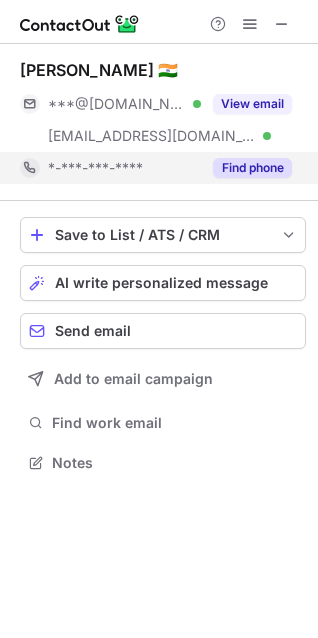 click on "Find phone" at bounding box center [252, 168] 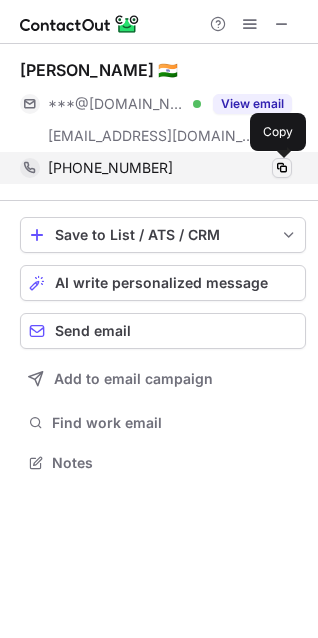 click at bounding box center [282, 168] 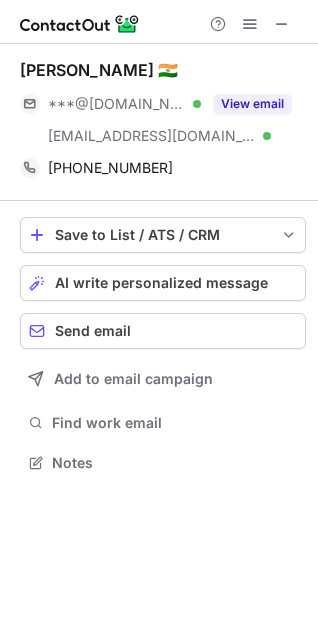 type 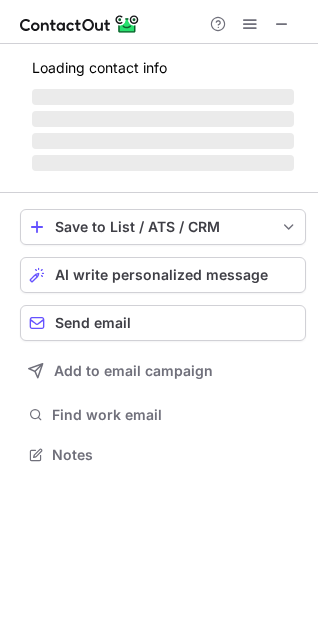 scroll, scrollTop: 10, scrollLeft: 10, axis: both 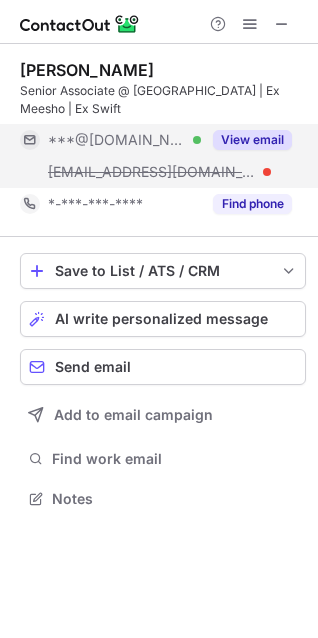 click on "View email" at bounding box center [252, 140] 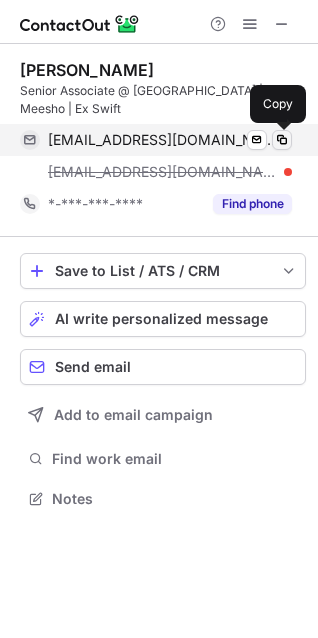 click at bounding box center [282, 140] 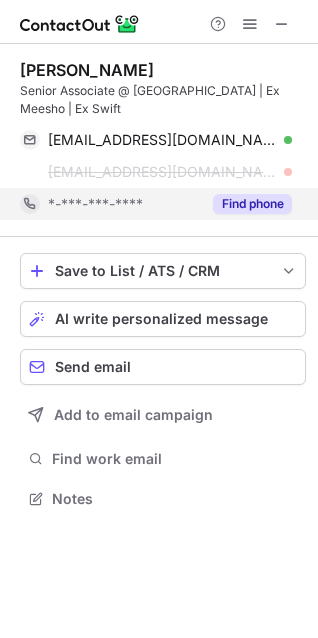 click on "Find phone" at bounding box center [252, 204] 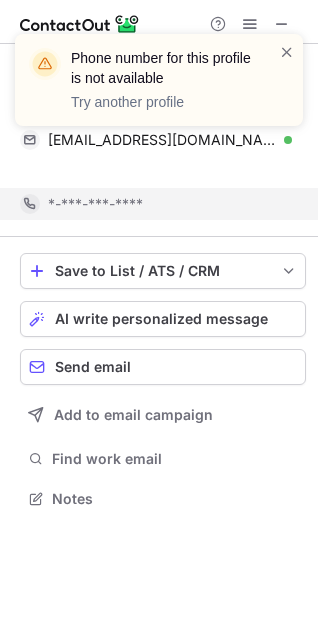 scroll, scrollTop: 453, scrollLeft: 318, axis: both 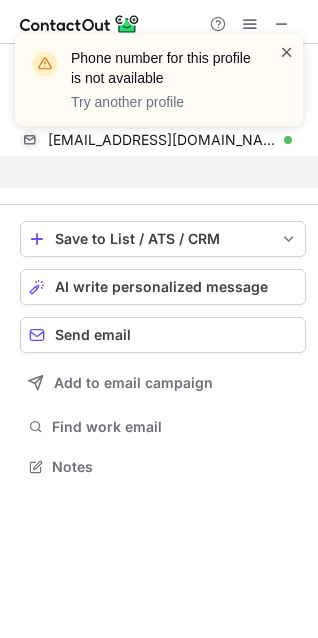 click at bounding box center (287, 52) 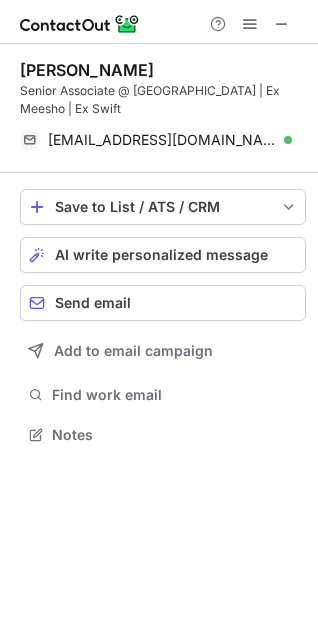 scroll, scrollTop: 421, scrollLeft: 318, axis: both 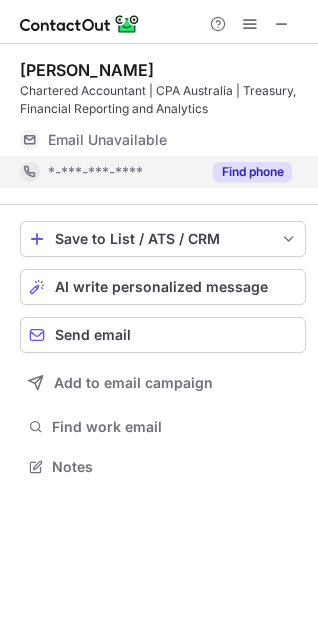 click on "Find phone" at bounding box center (252, 172) 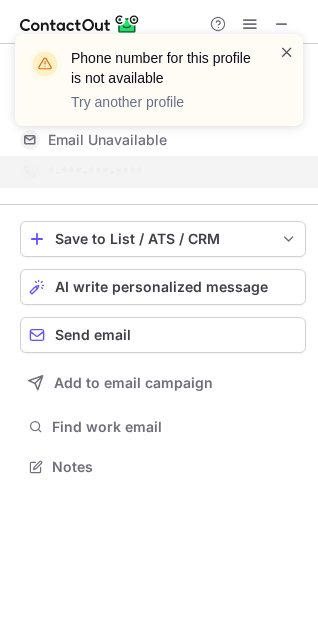 click at bounding box center [287, 52] 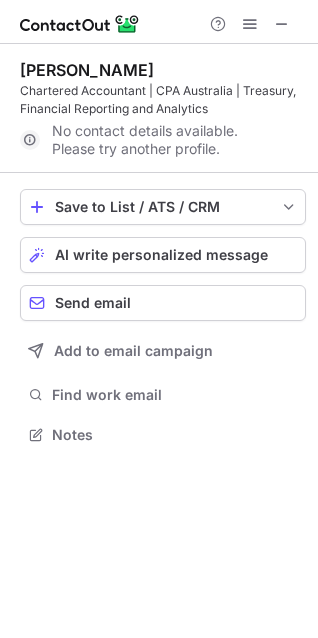 scroll, scrollTop: 421, scrollLeft: 318, axis: both 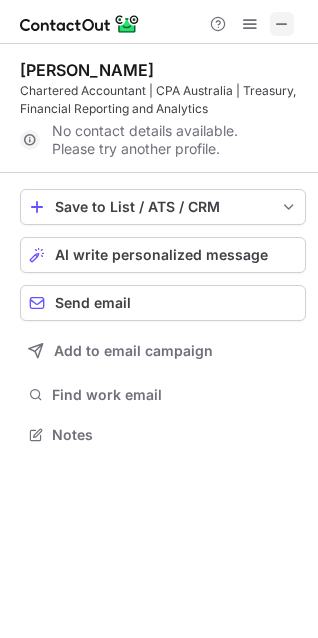 click at bounding box center [282, 24] 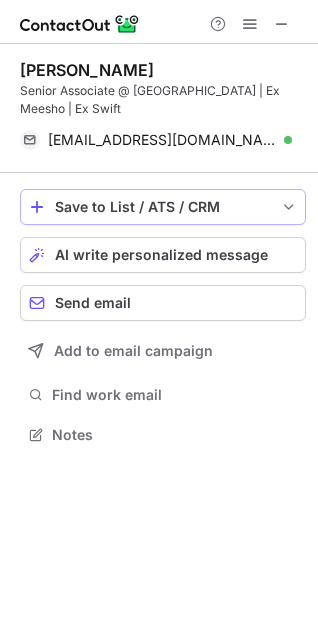 scroll, scrollTop: 421, scrollLeft: 318, axis: both 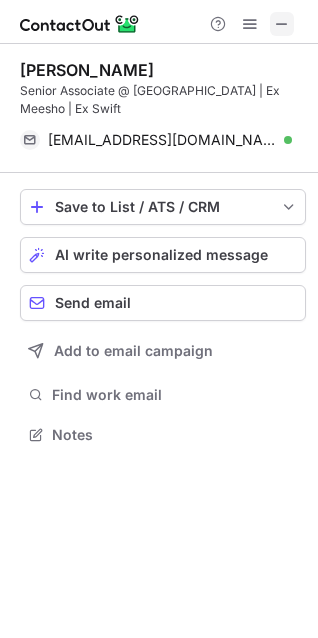 click at bounding box center (282, 24) 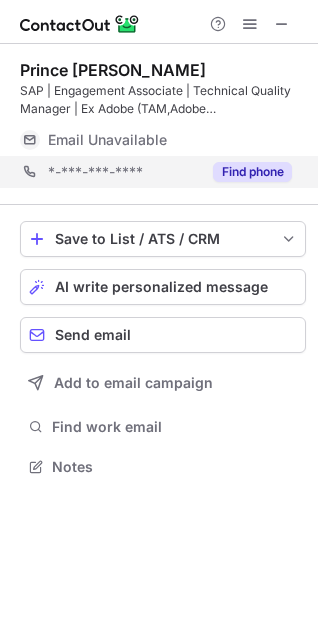 scroll, scrollTop: 453, scrollLeft: 318, axis: both 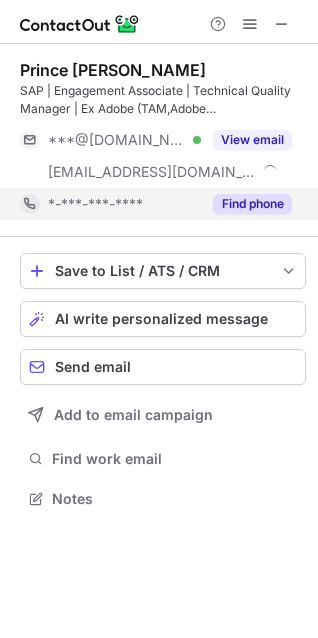 click on "***@gmail.com Verified ***@sap.com View email" at bounding box center [163, 156] 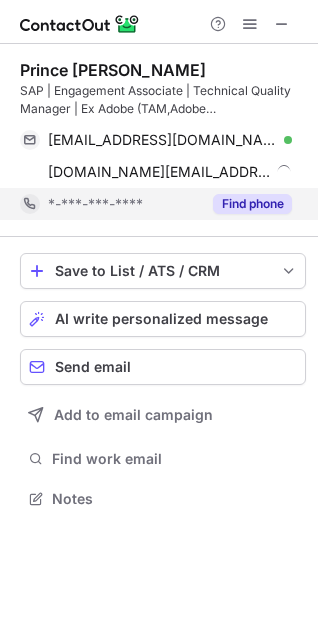 click on "Find phone" at bounding box center (252, 204) 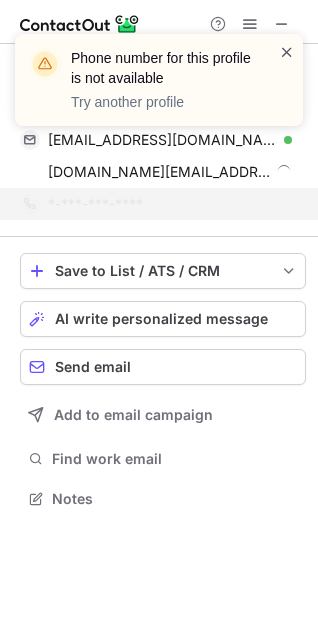 click at bounding box center (287, 52) 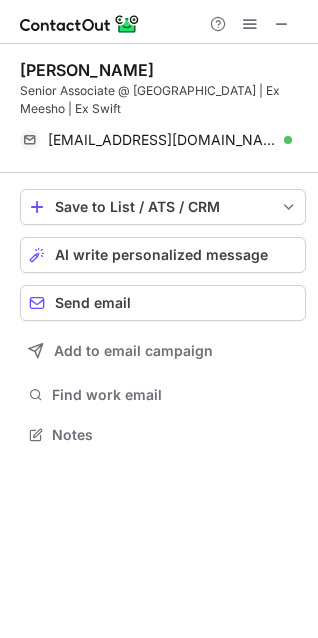 scroll, scrollTop: 421, scrollLeft: 318, axis: both 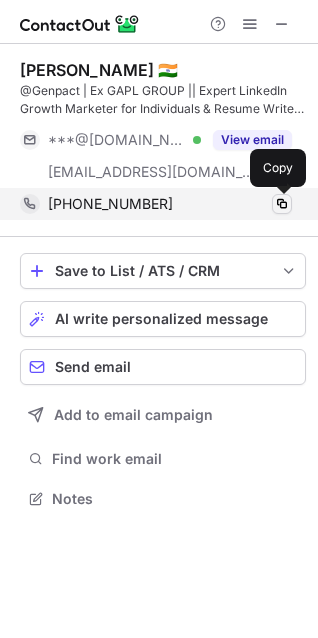 click at bounding box center (282, 204) 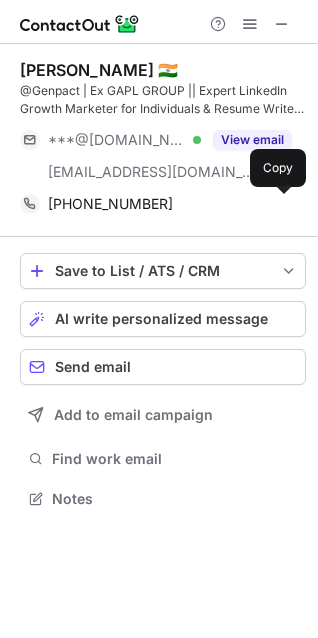 scroll, scrollTop: 453, scrollLeft: 318, axis: both 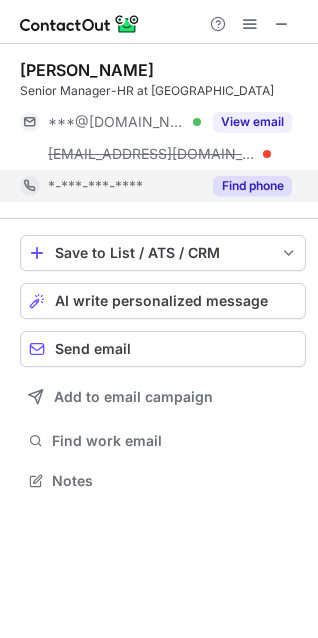 click on "Find phone" at bounding box center (252, 186) 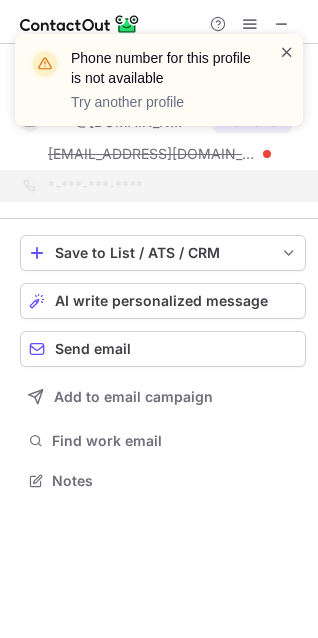 click at bounding box center [287, 52] 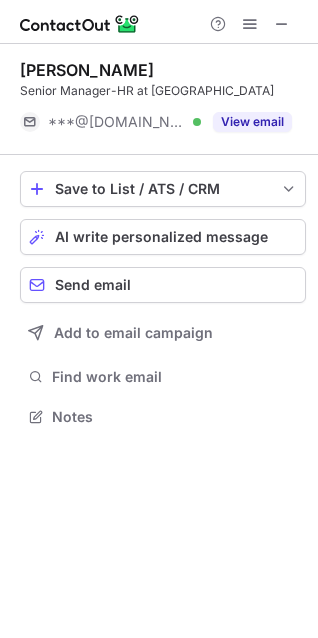 scroll, scrollTop: 403, scrollLeft: 318, axis: both 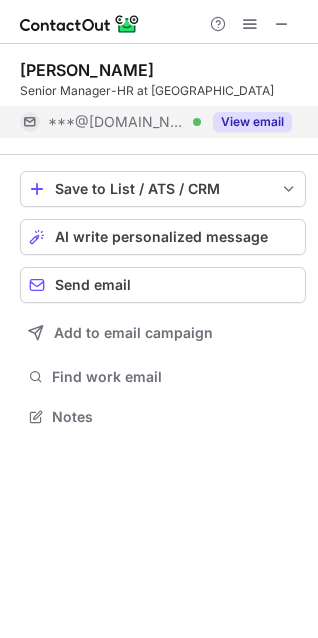 click on "View email" at bounding box center (252, 122) 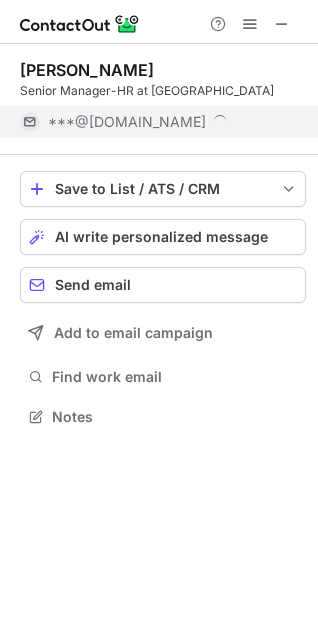 scroll, scrollTop: 10, scrollLeft: 10, axis: both 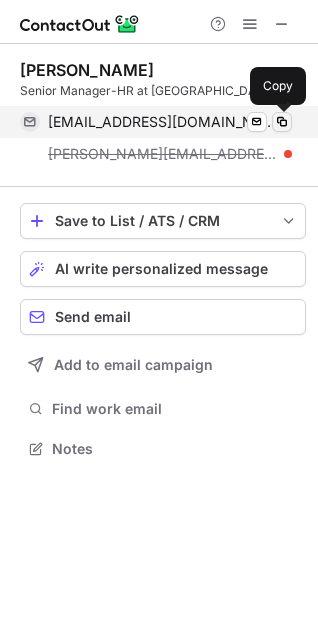 click at bounding box center (282, 122) 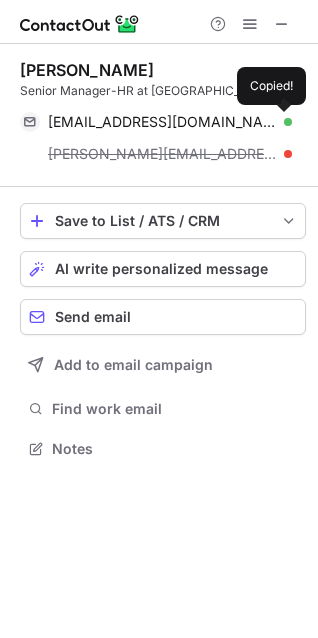 type 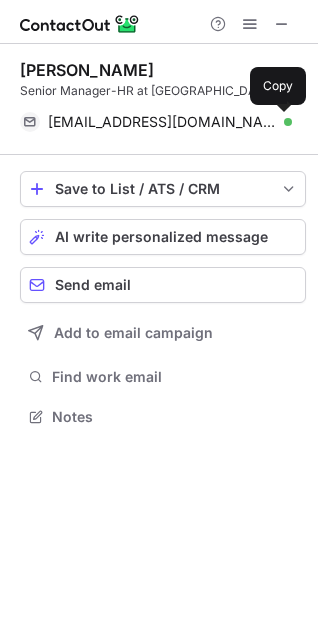 scroll, scrollTop: 403, scrollLeft: 318, axis: both 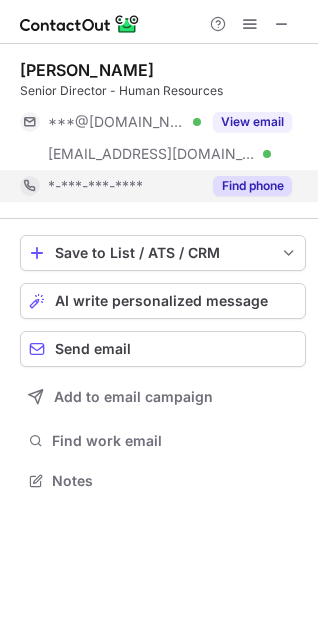 click on "Find phone" at bounding box center [252, 186] 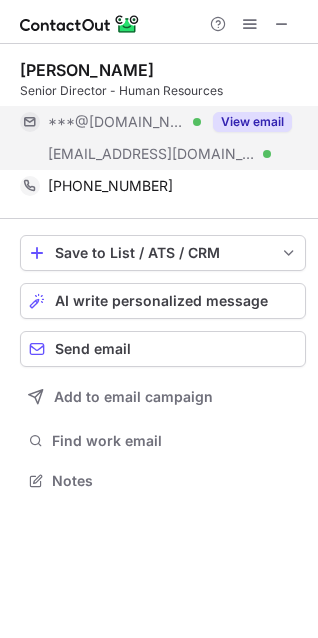 click on "View email" at bounding box center (252, 122) 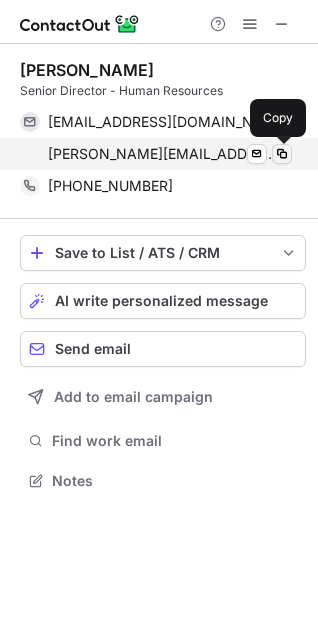 click at bounding box center [282, 154] 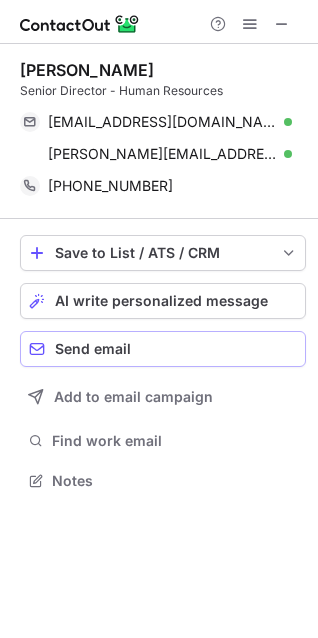 type 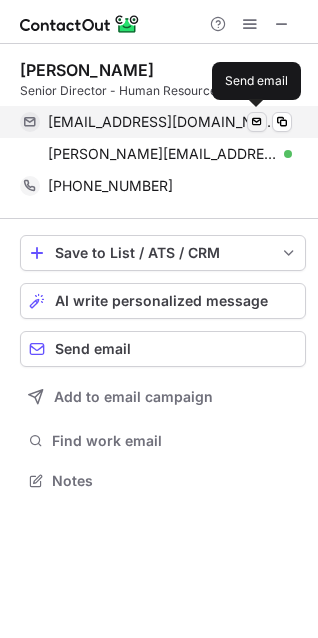 click at bounding box center (257, 122) 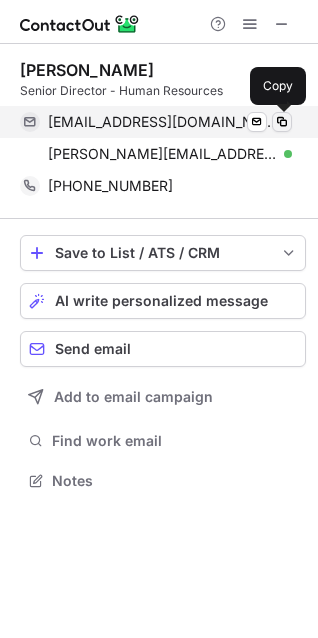 click at bounding box center [282, 122] 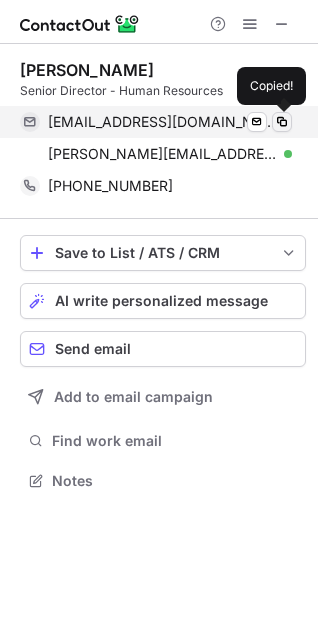 type 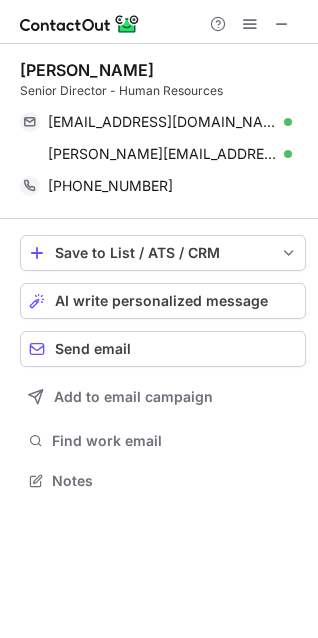 click on "Binish Kumar Senior Director - Human Resources meetbinish@gmail.com Verified Send email Copy binish.kumar@delhivery.com Verified Send email Copy +919899486499 Copy Save to List / ATS / CRM List Select Lever Connect Greenhouse Connect Salesforce Connect Hubspot Connect Bullhorn Connect Zapier (100+ Applications) Connect Request a new integration AI write personalized message Send email Add to email campaign Find work email Notes" at bounding box center (159, 319) 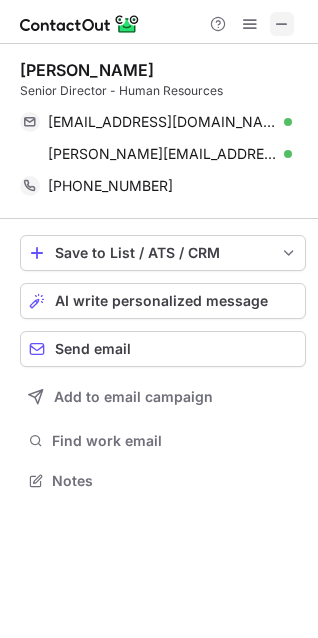 click at bounding box center (282, 24) 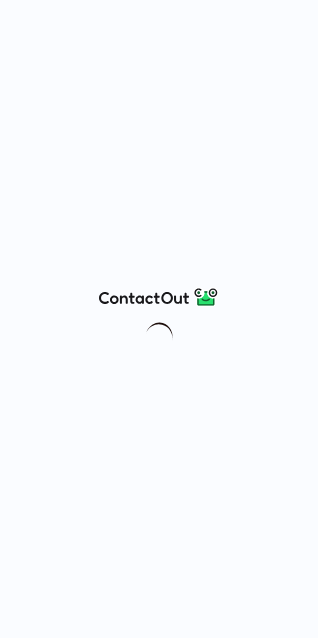 scroll, scrollTop: 0, scrollLeft: 0, axis: both 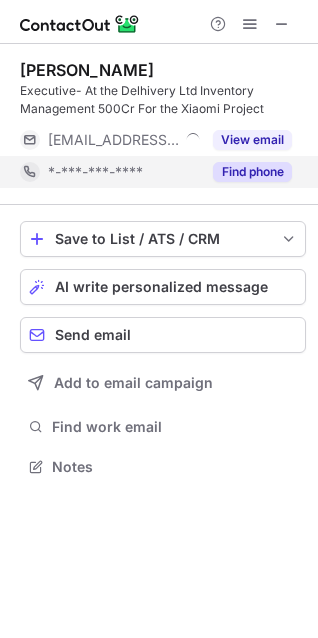 click on "Find phone" at bounding box center [252, 172] 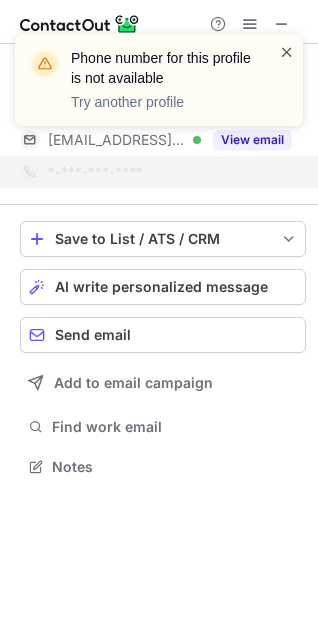 click at bounding box center (287, 52) 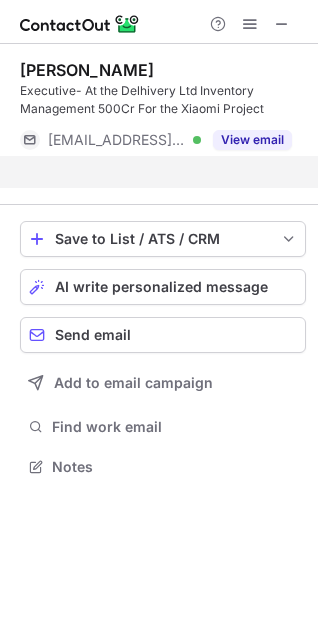 scroll, scrollTop: 421, scrollLeft: 318, axis: both 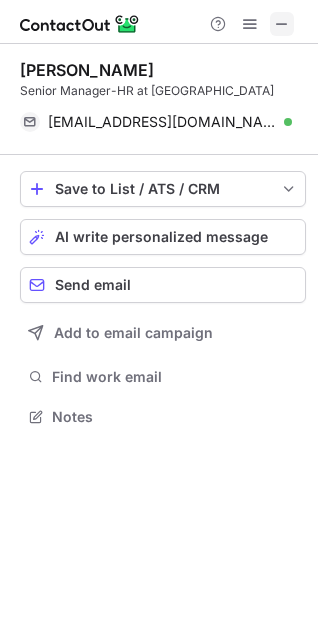 click at bounding box center (282, 24) 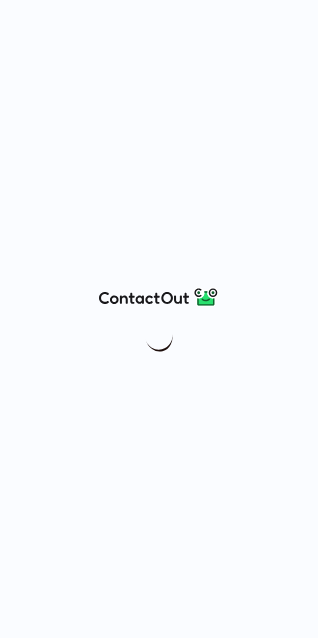 scroll, scrollTop: 0, scrollLeft: 0, axis: both 